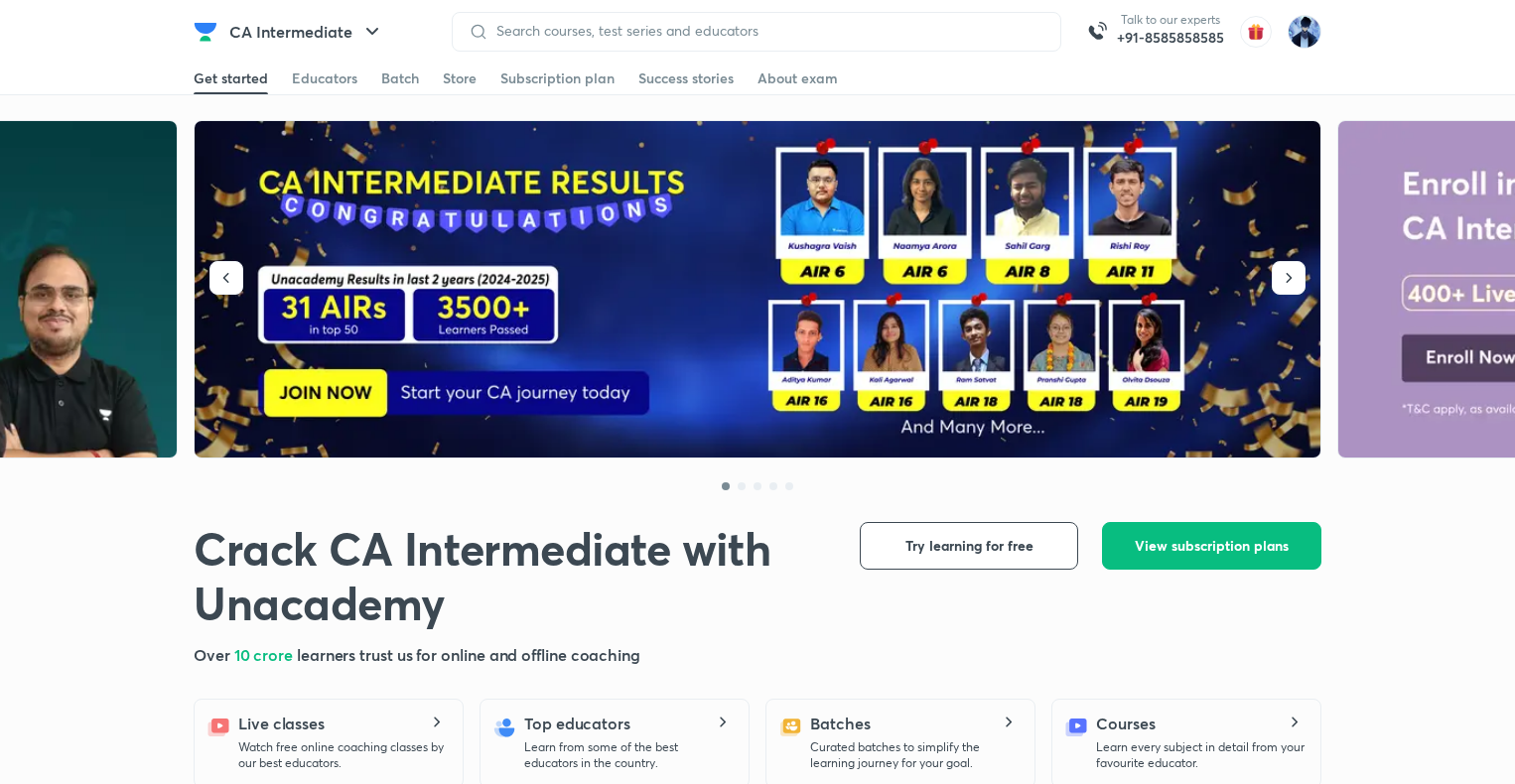 scroll, scrollTop: 0, scrollLeft: 0, axis: both 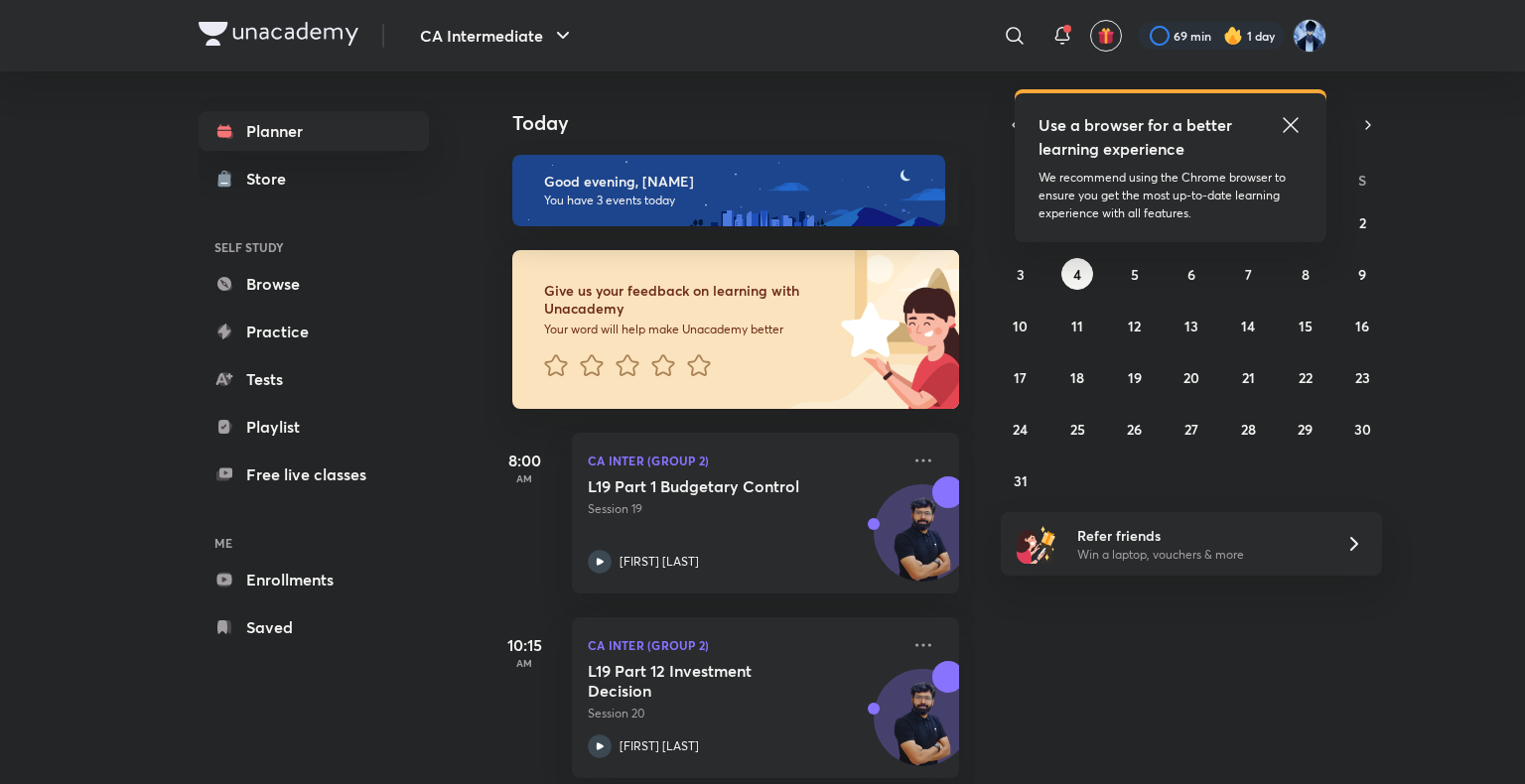 click on "Use a browser for a better learning experience We recommend using the Chrome browser to ensure you get the most up-to-date learning experience with all features." at bounding box center [1171, 168] 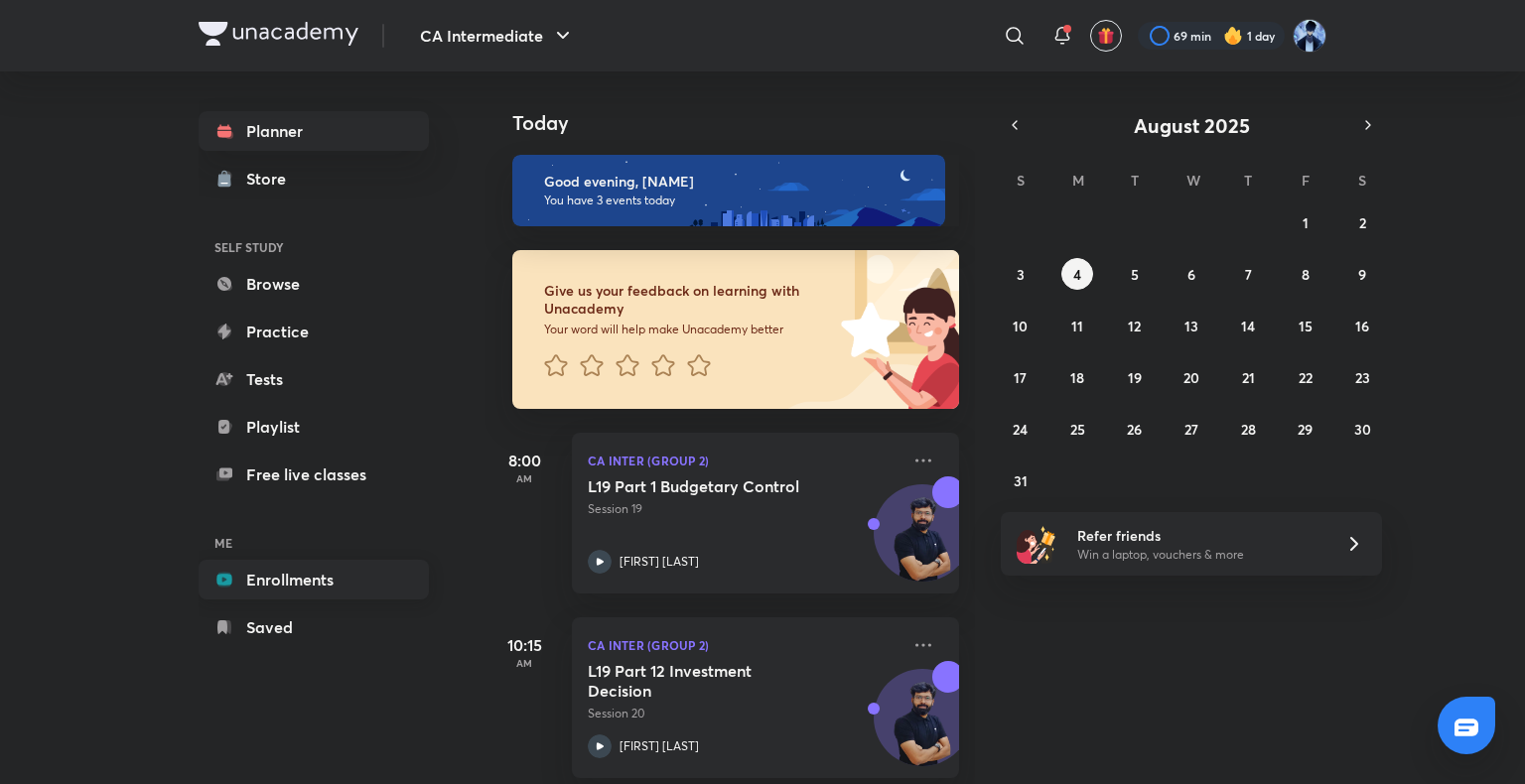 click on "Enrollments" at bounding box center (314, 580) 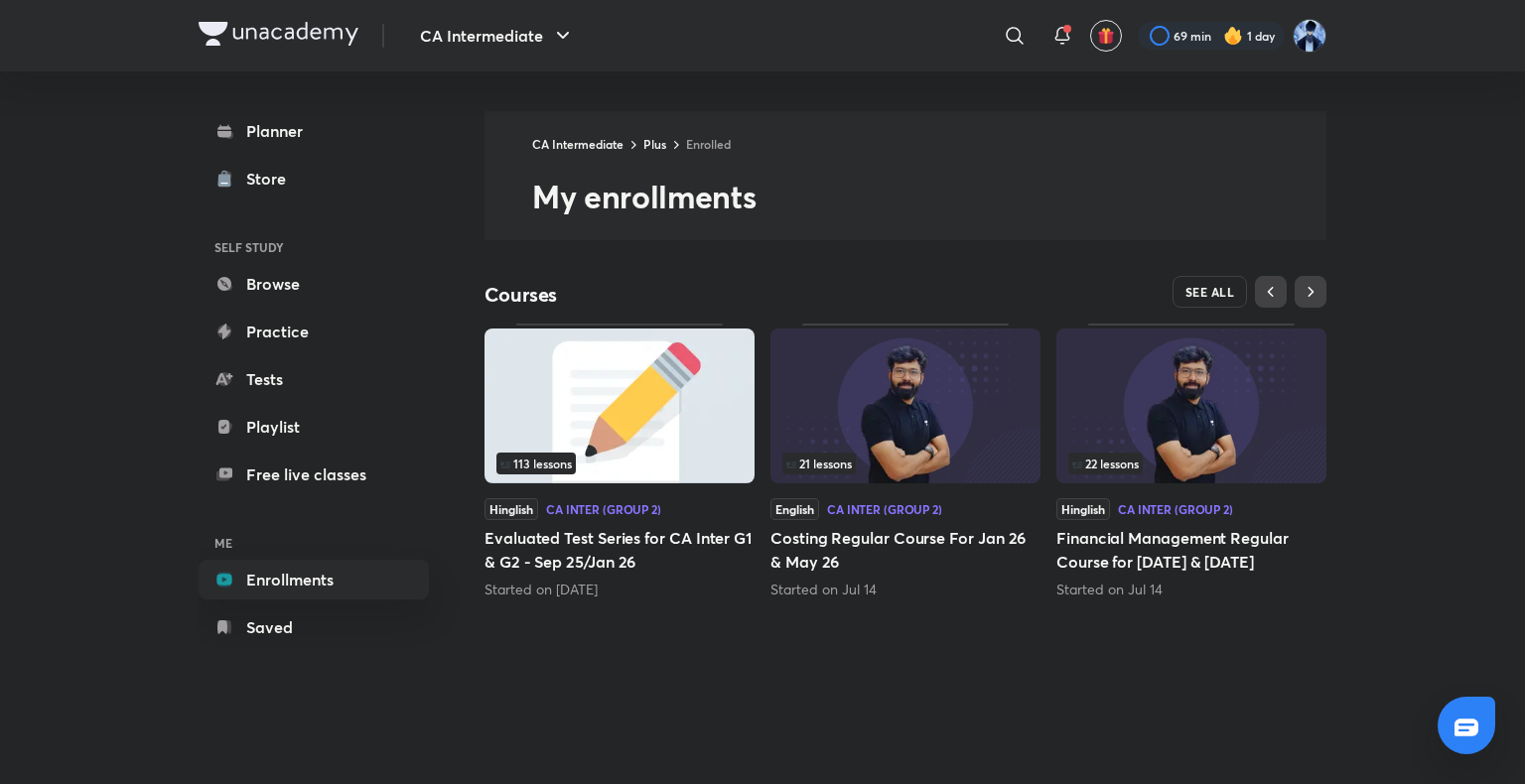 click on "SEE ALL" at bounding box center [1210, 292] 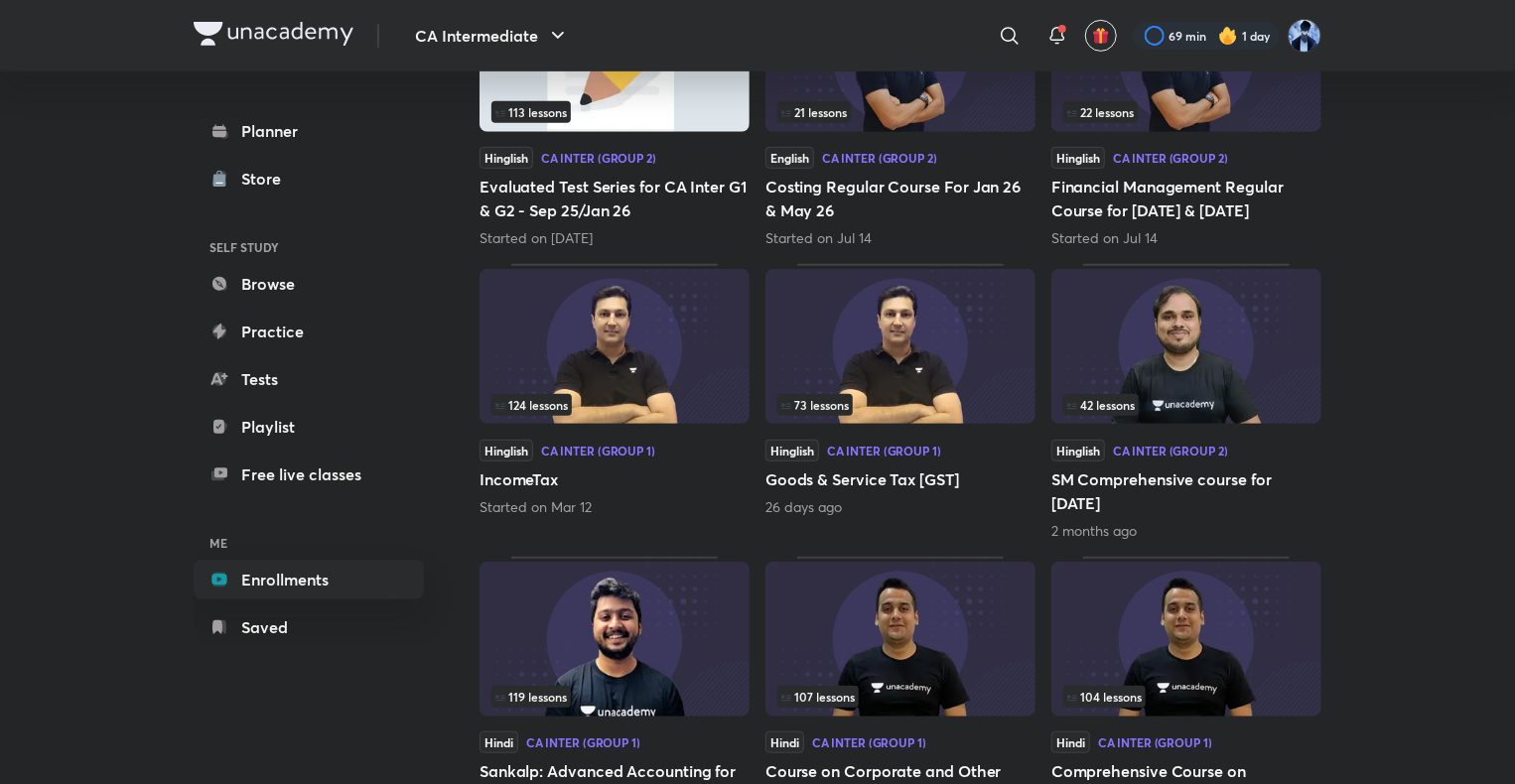 scroll, scrollTop: 490, scrollLeft: 0, axis: vertical 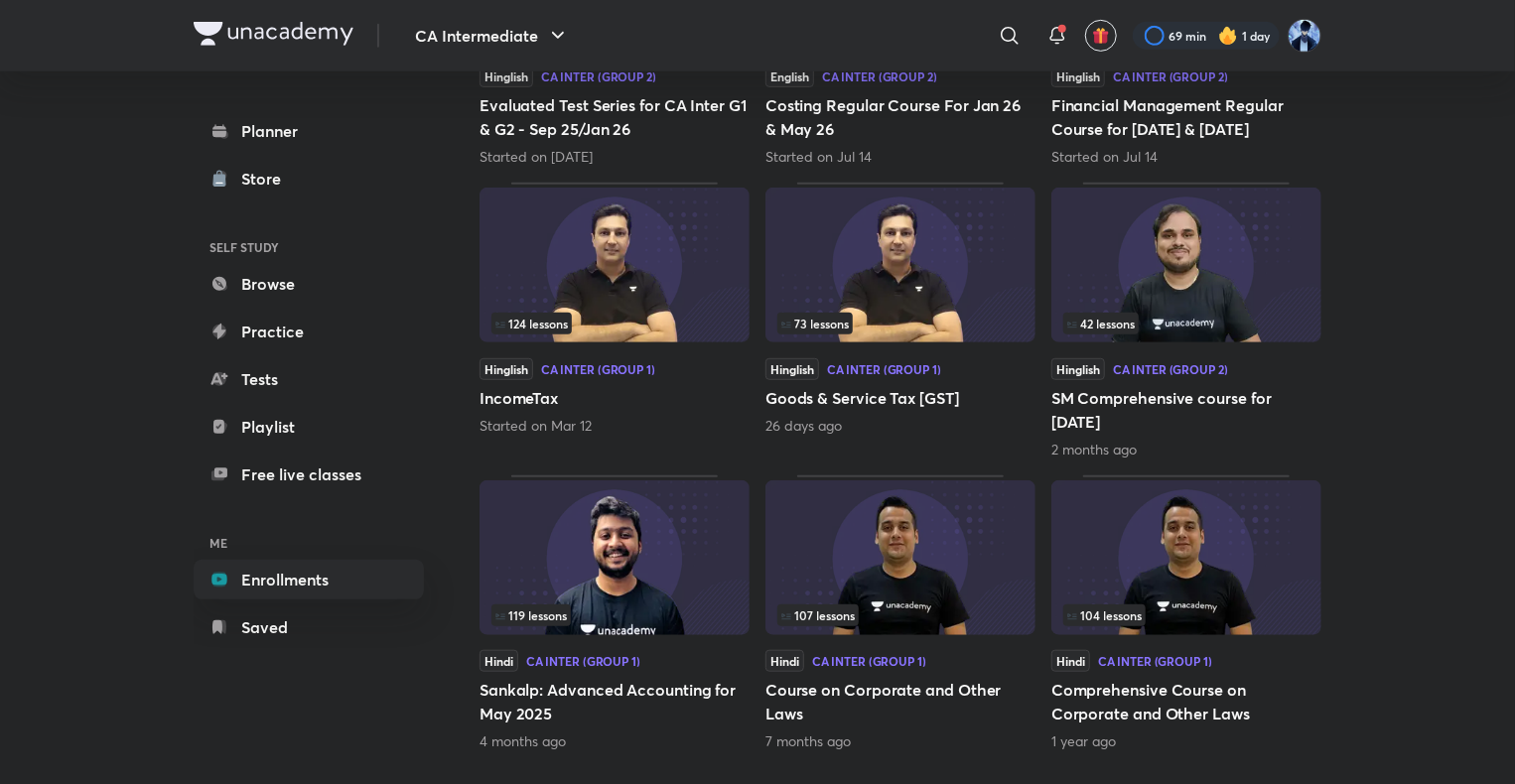 click at bounding box center (900, 265) 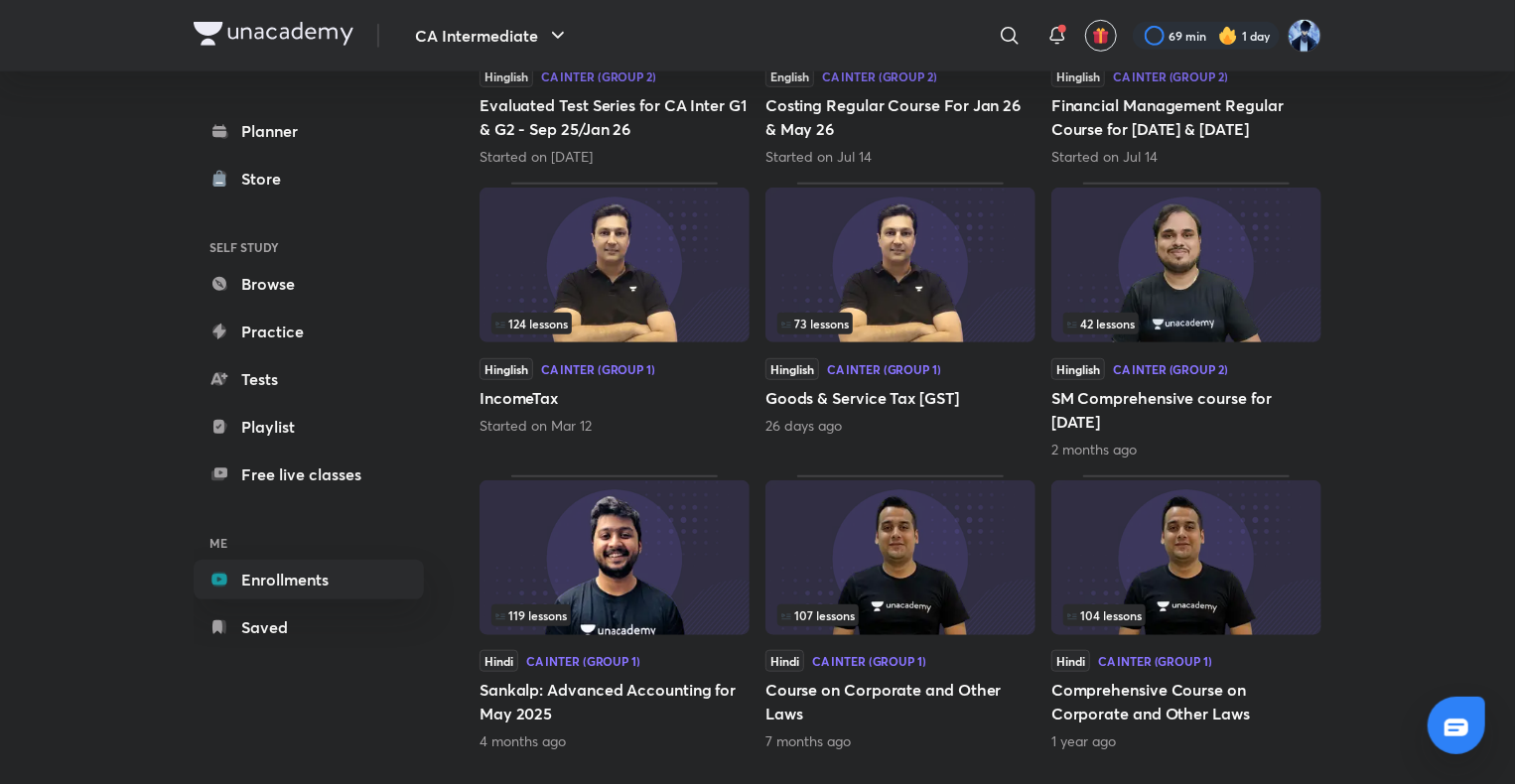 scroll, scrollTop: 0, scrollLeft: 0, axis: both 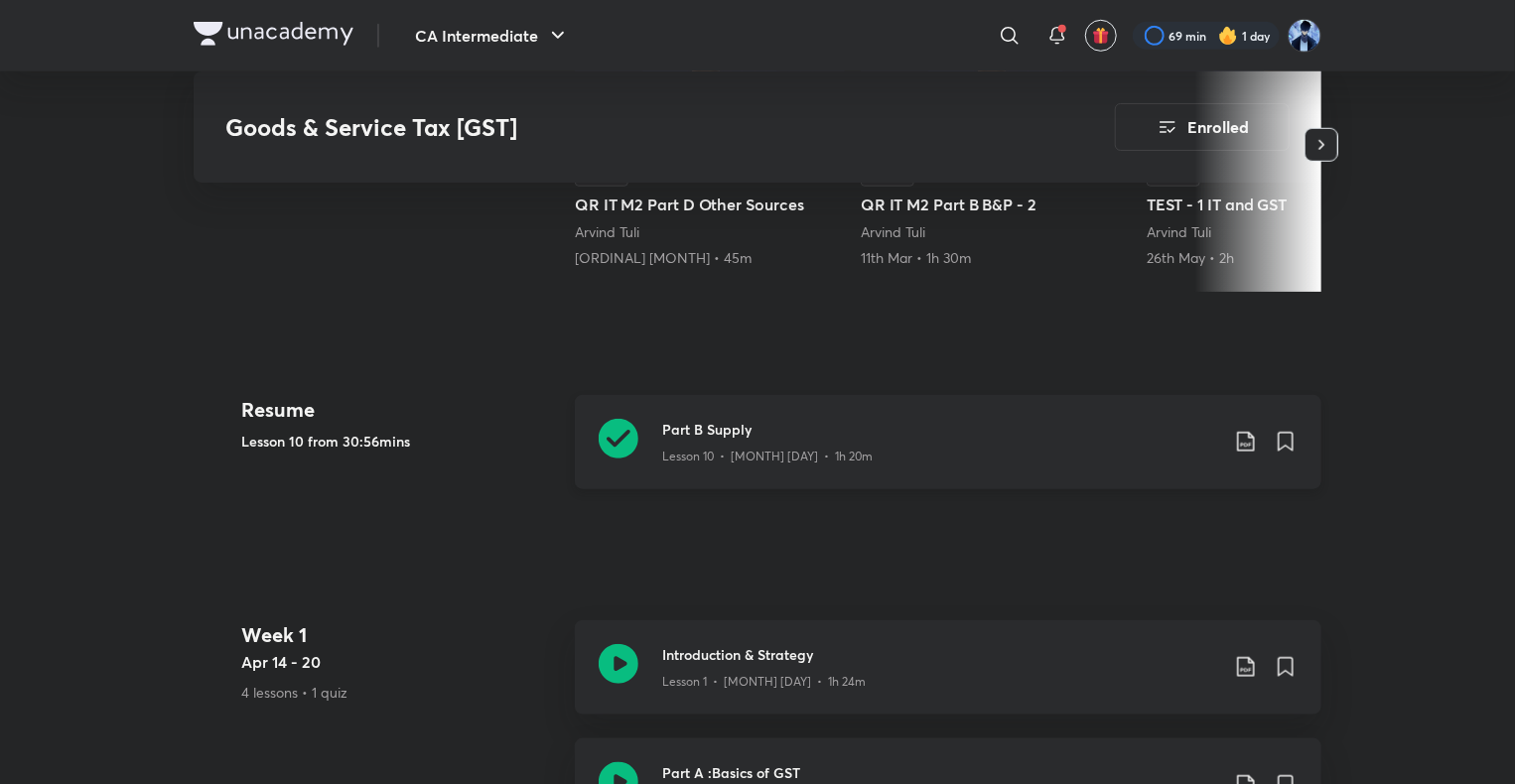 click 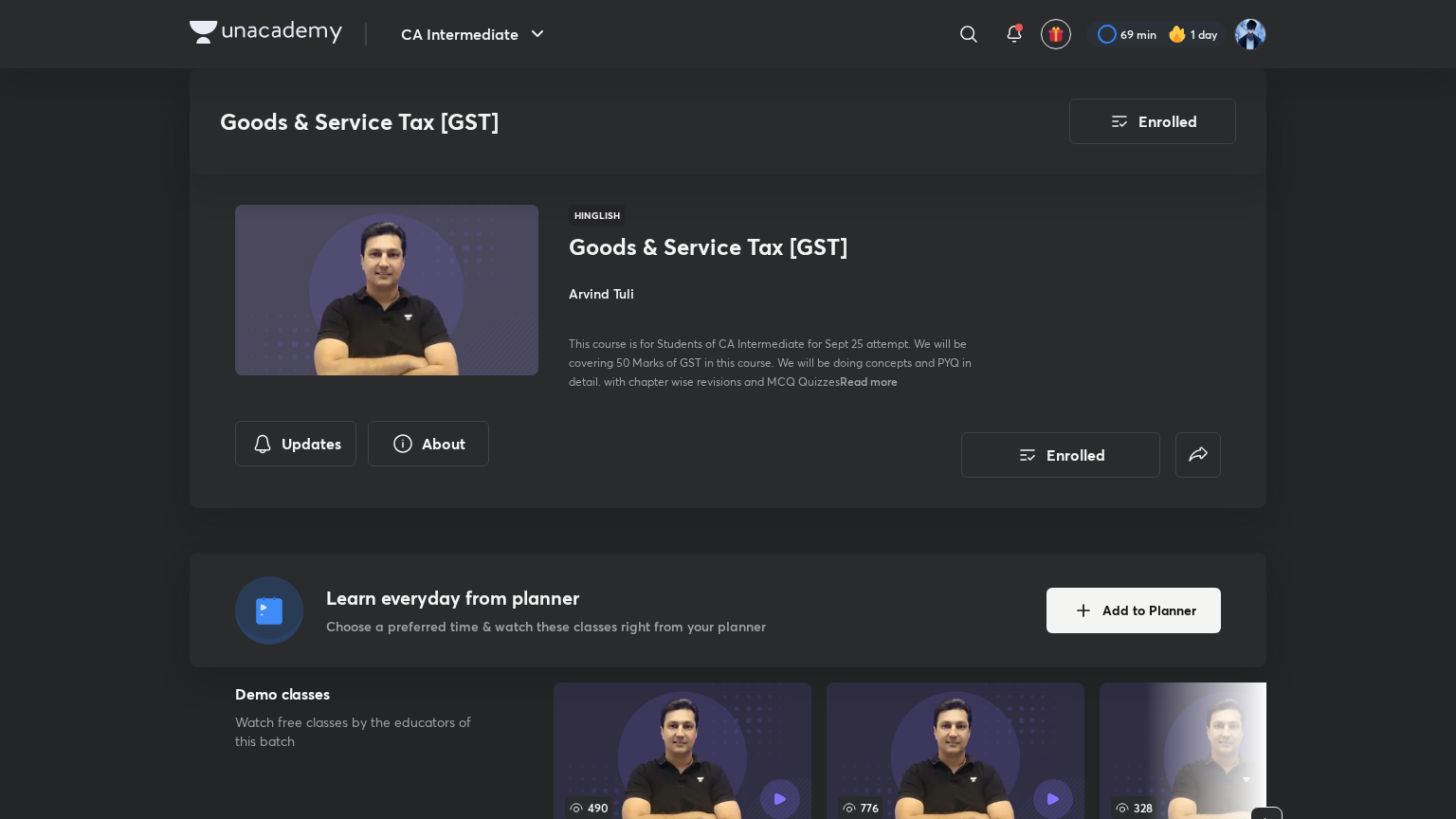 scroll, scrollTop: 684, scrollLeft: 0, axis: vertical 